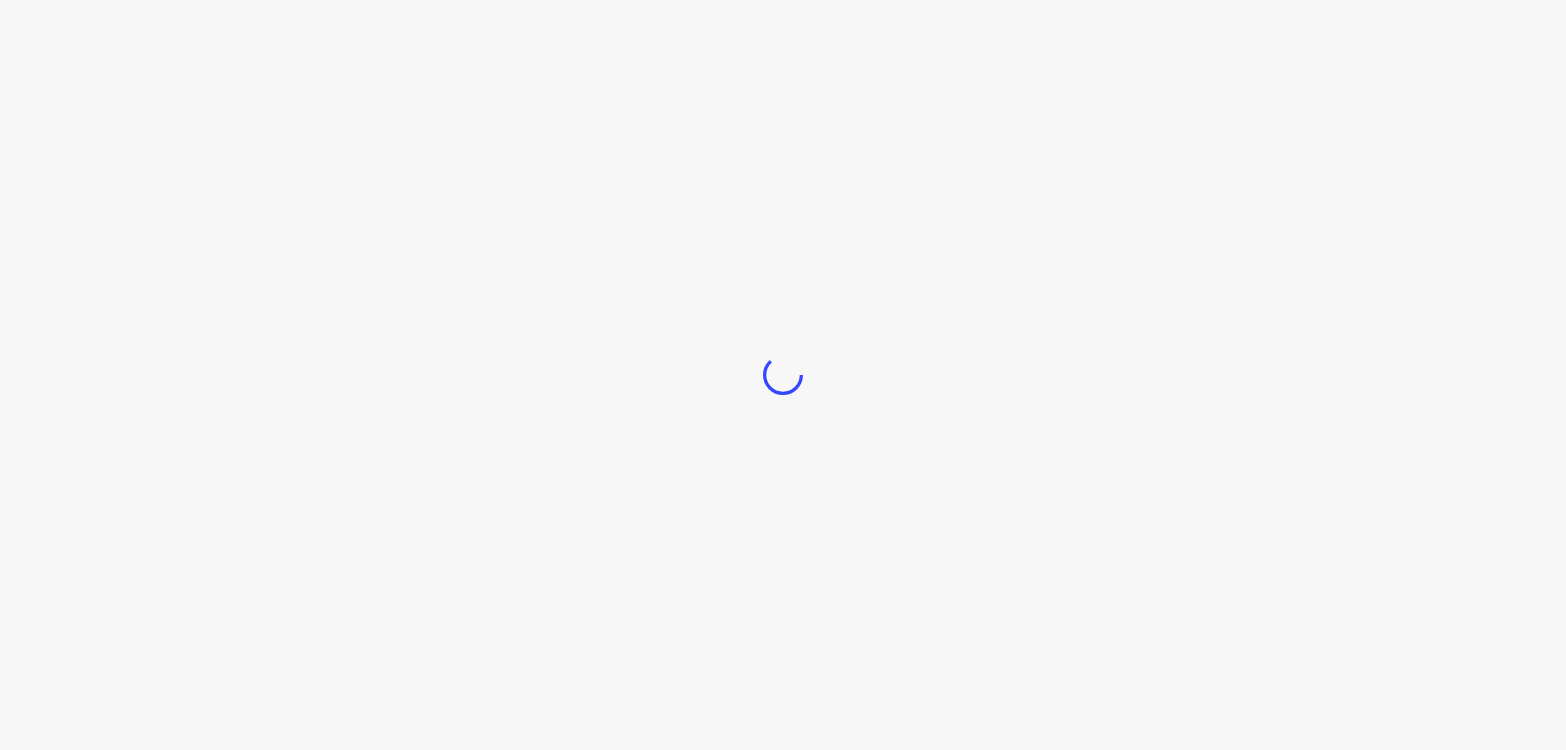 scroll, scrollTop: 0, scrollLeft: 0, axis: both 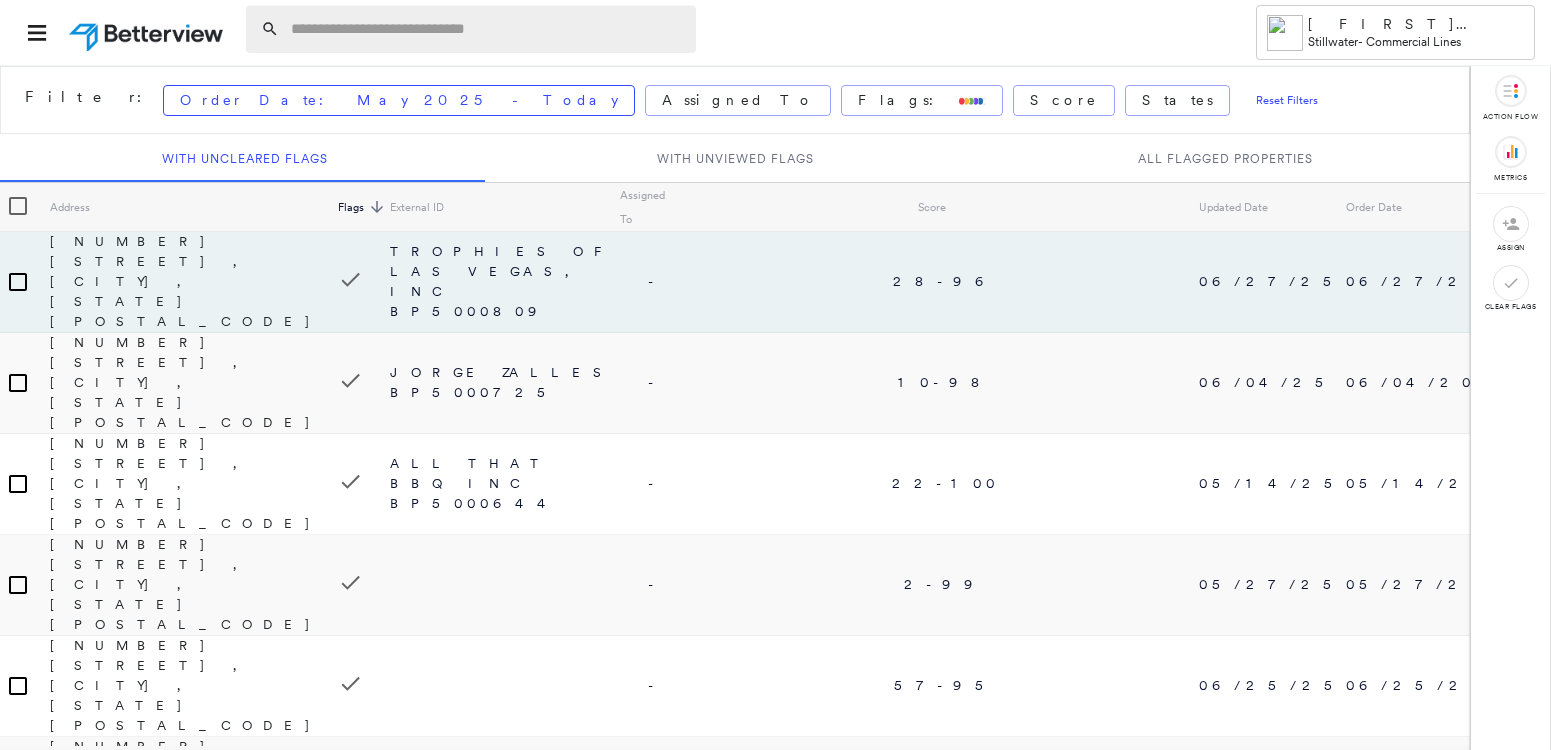 click at bounding box center [487, 29] 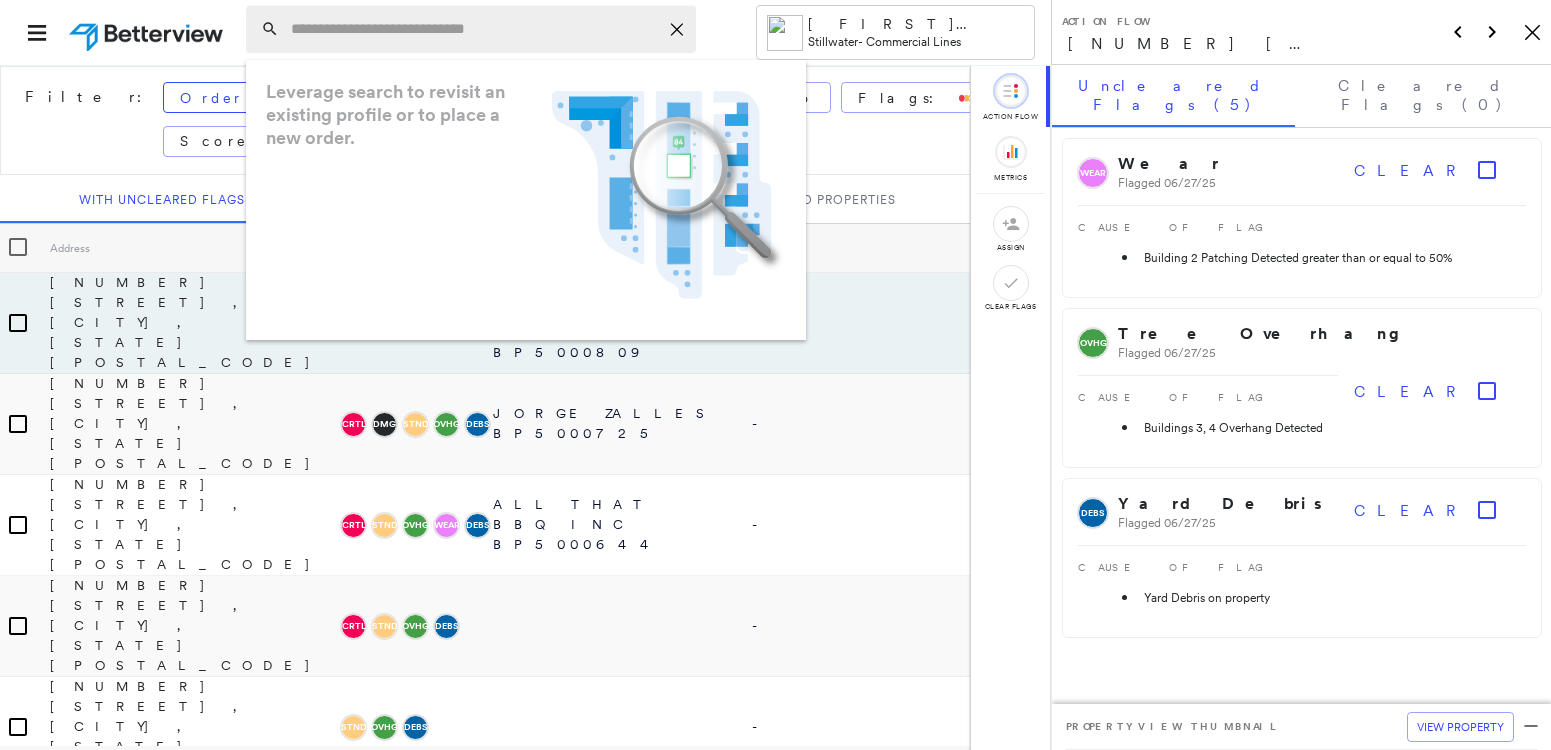 paste on "**********" 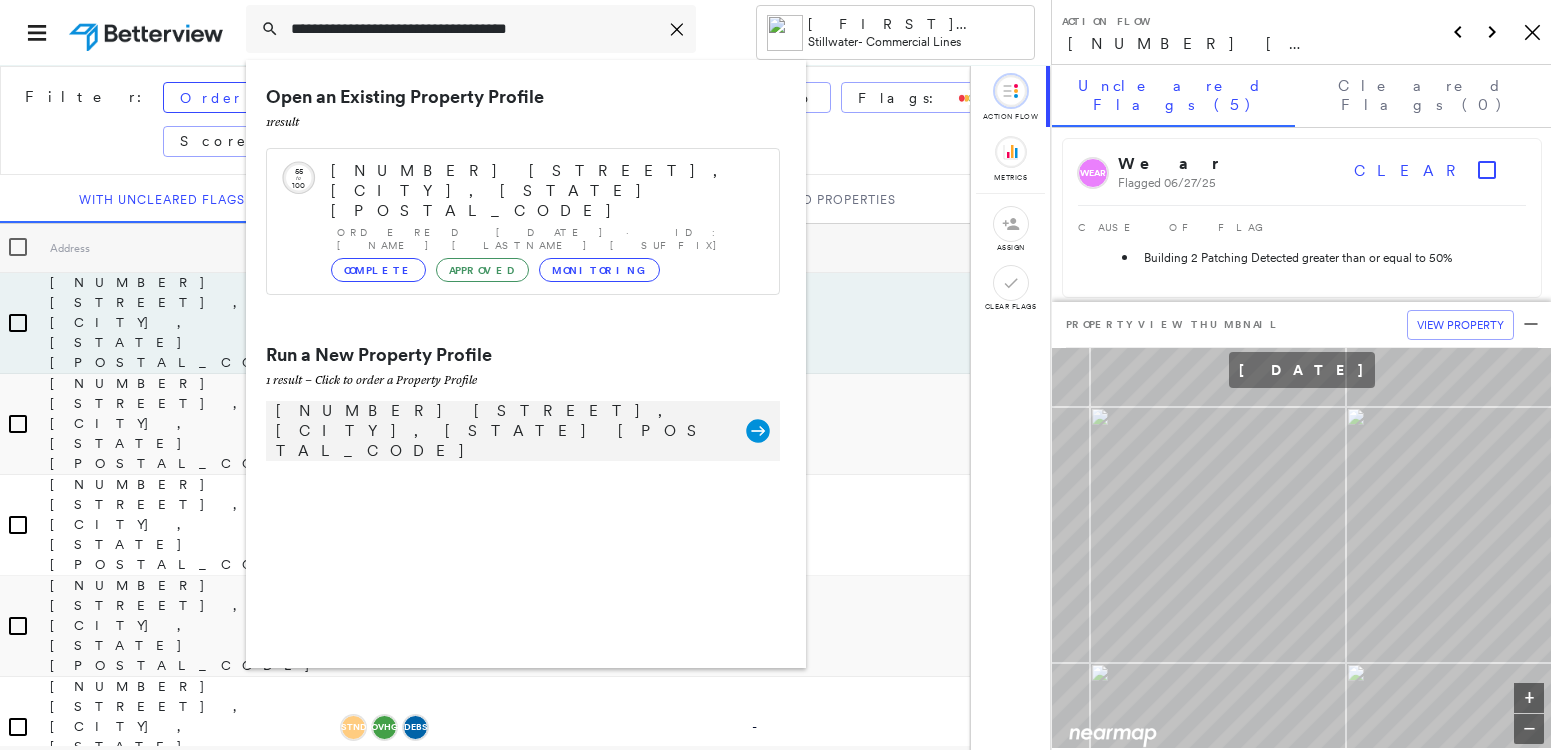 type on "**********" 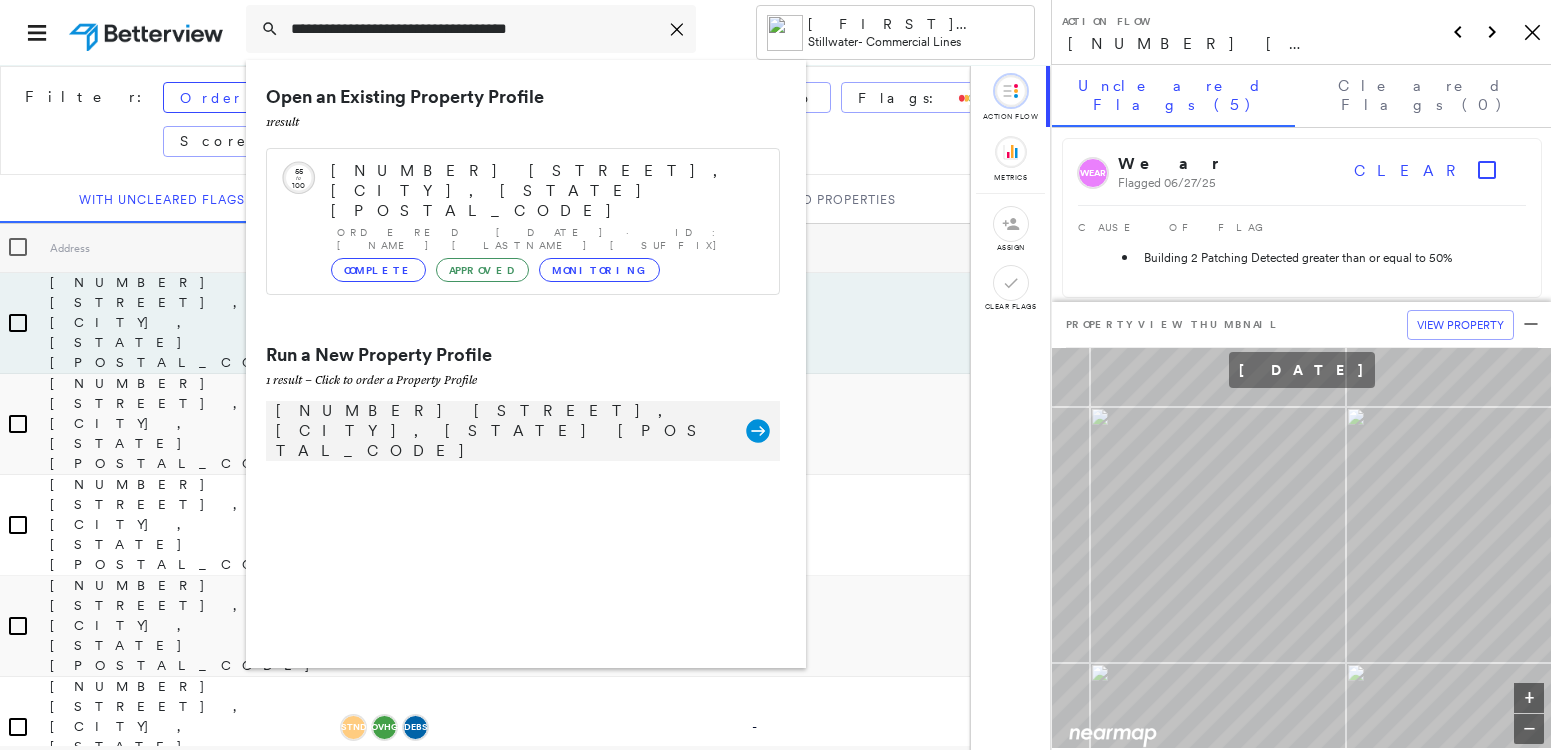 click on "[NUMBER] [STREET], [CITY], [STATE] [POSTAL_CODE]" at bounding box center (501, 431) 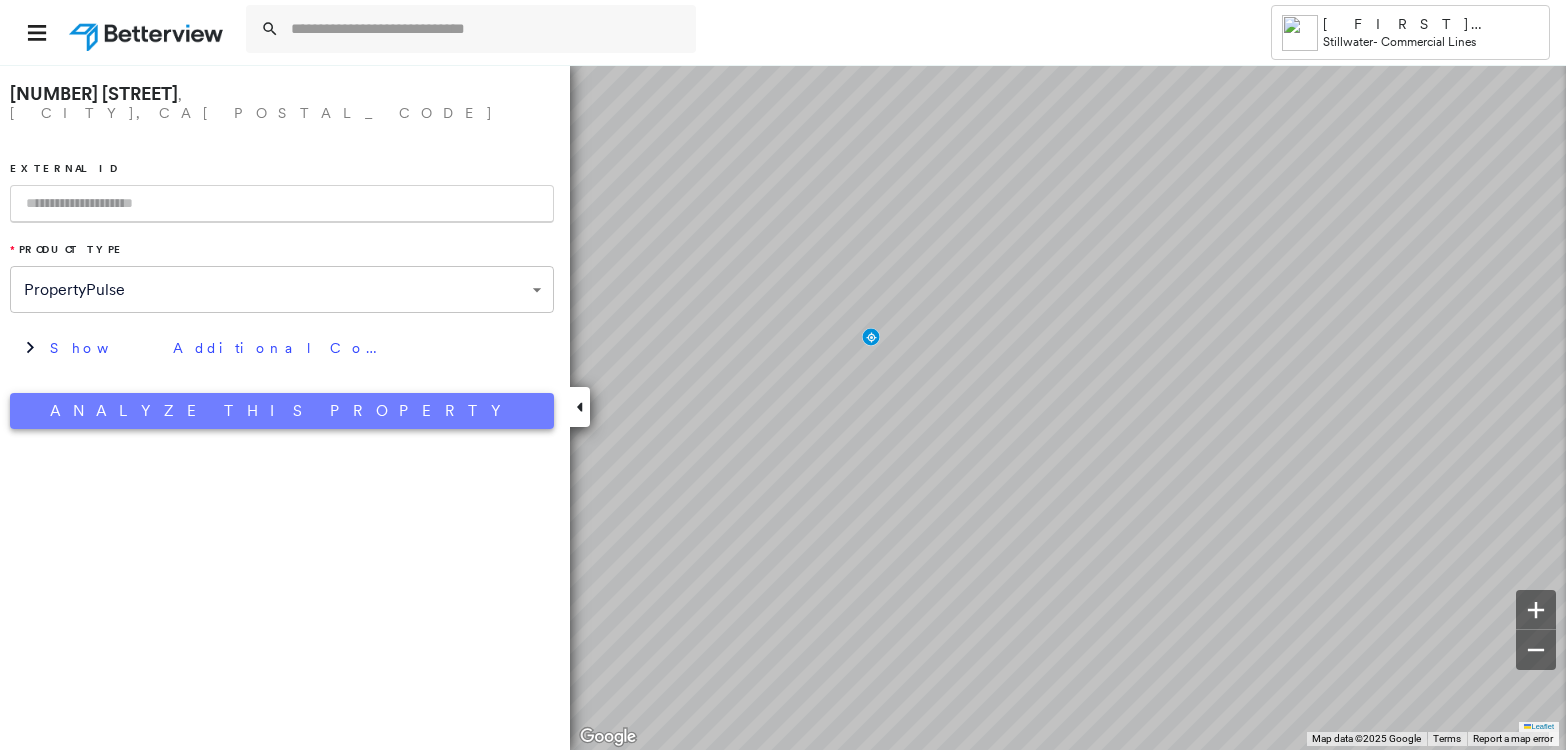 click on "Analyze This Property" at bounding box center [282, 411] 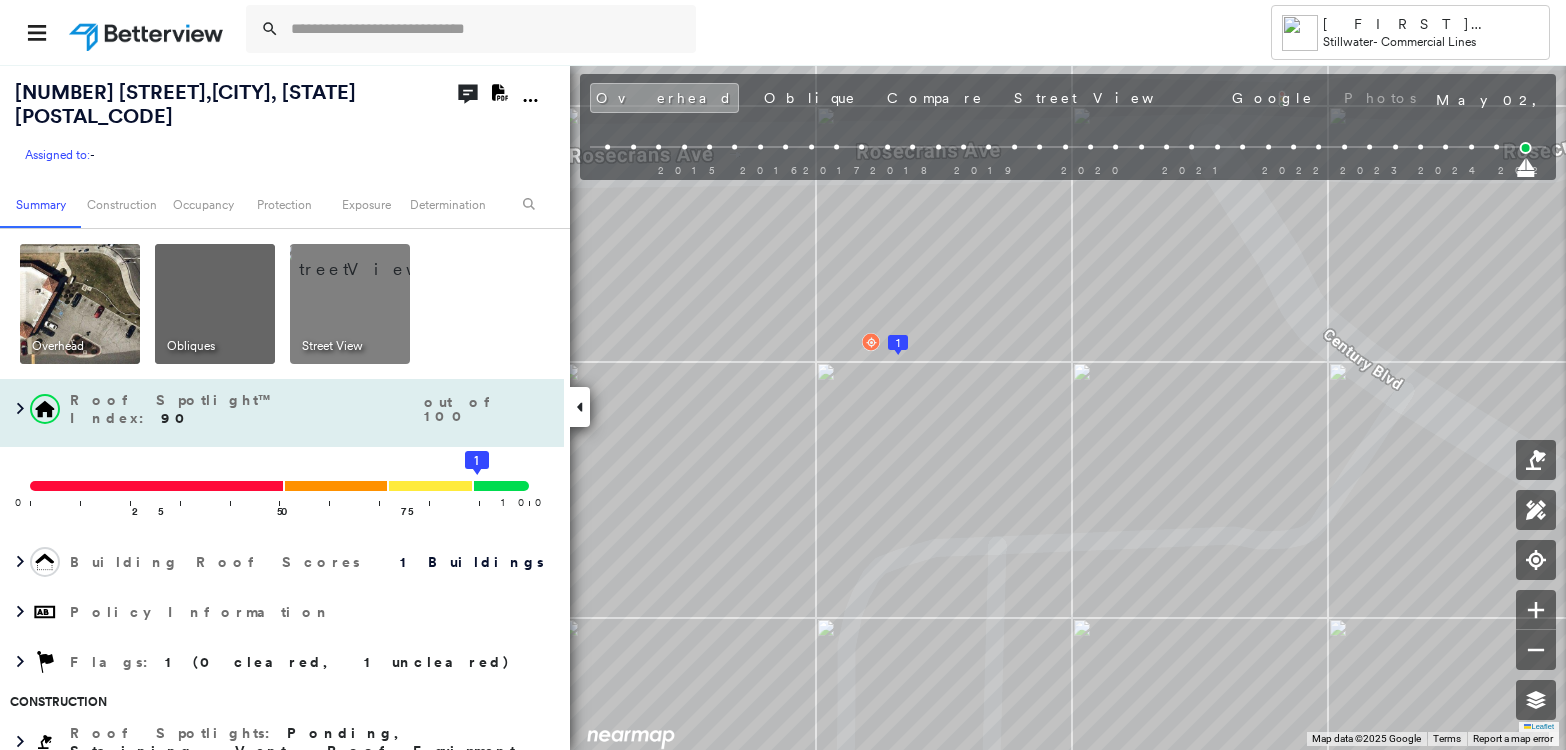 scroll, scrollTop: 200, scrollLeft: 0, axis: vertical 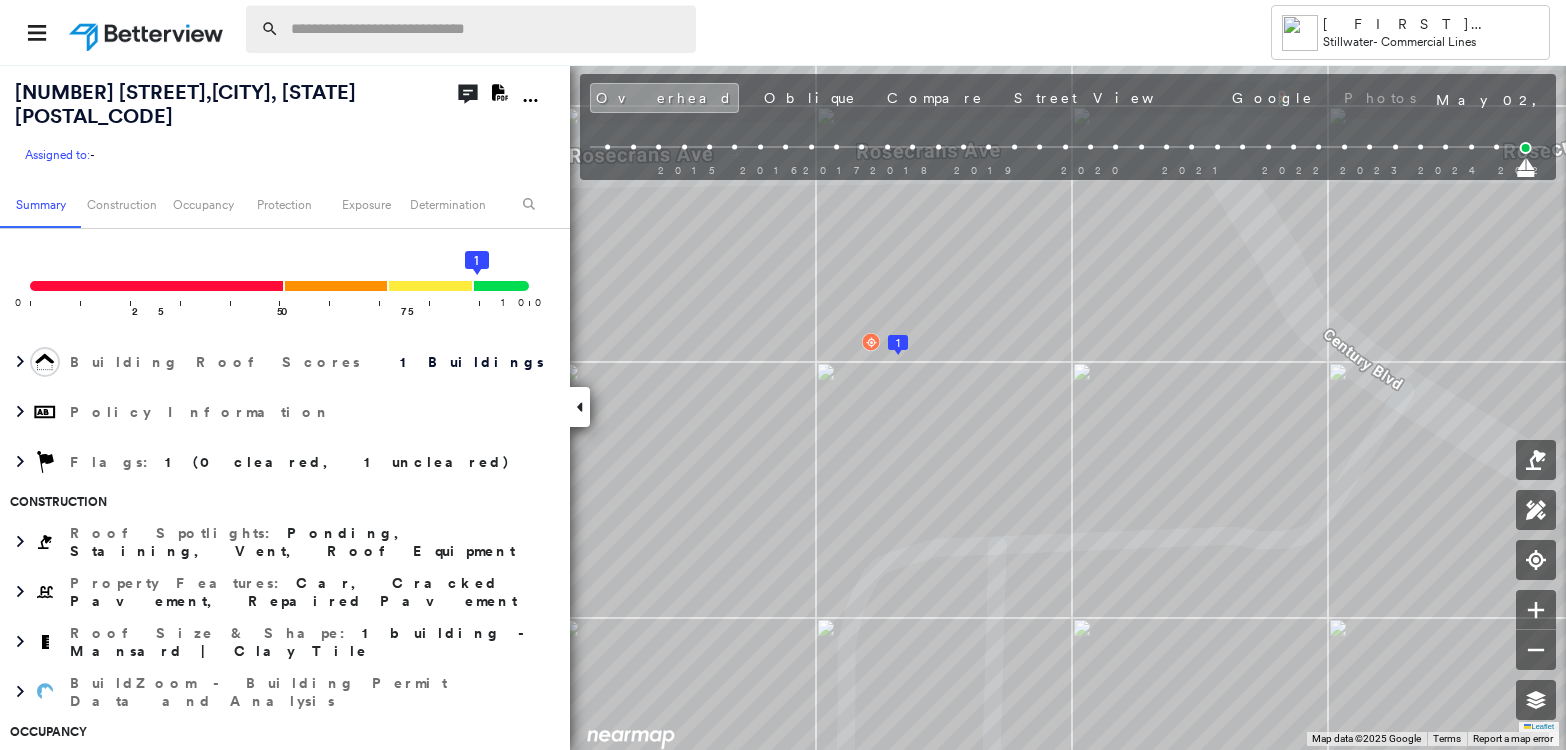 click at bounding box center (487, 29) 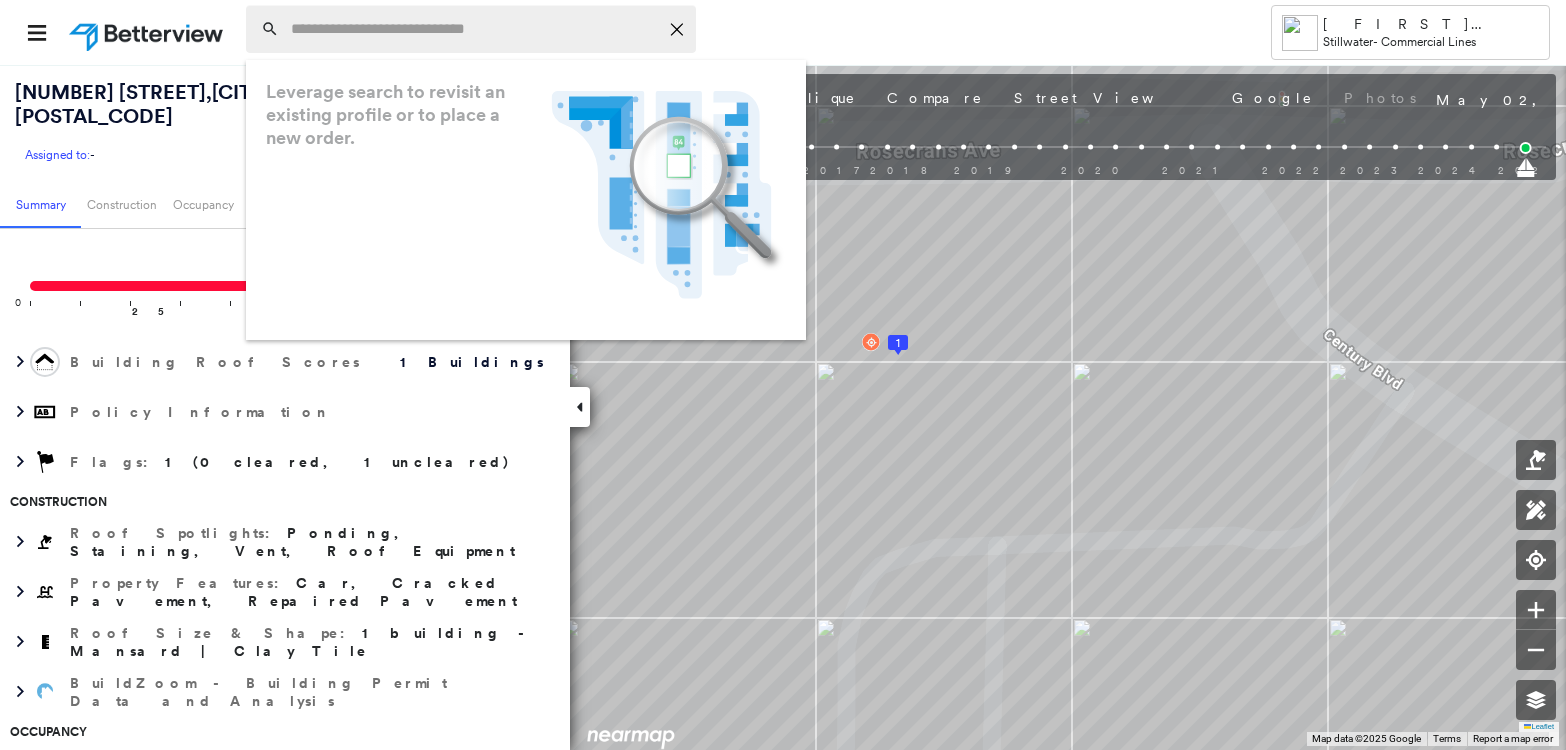 paste on "**********" 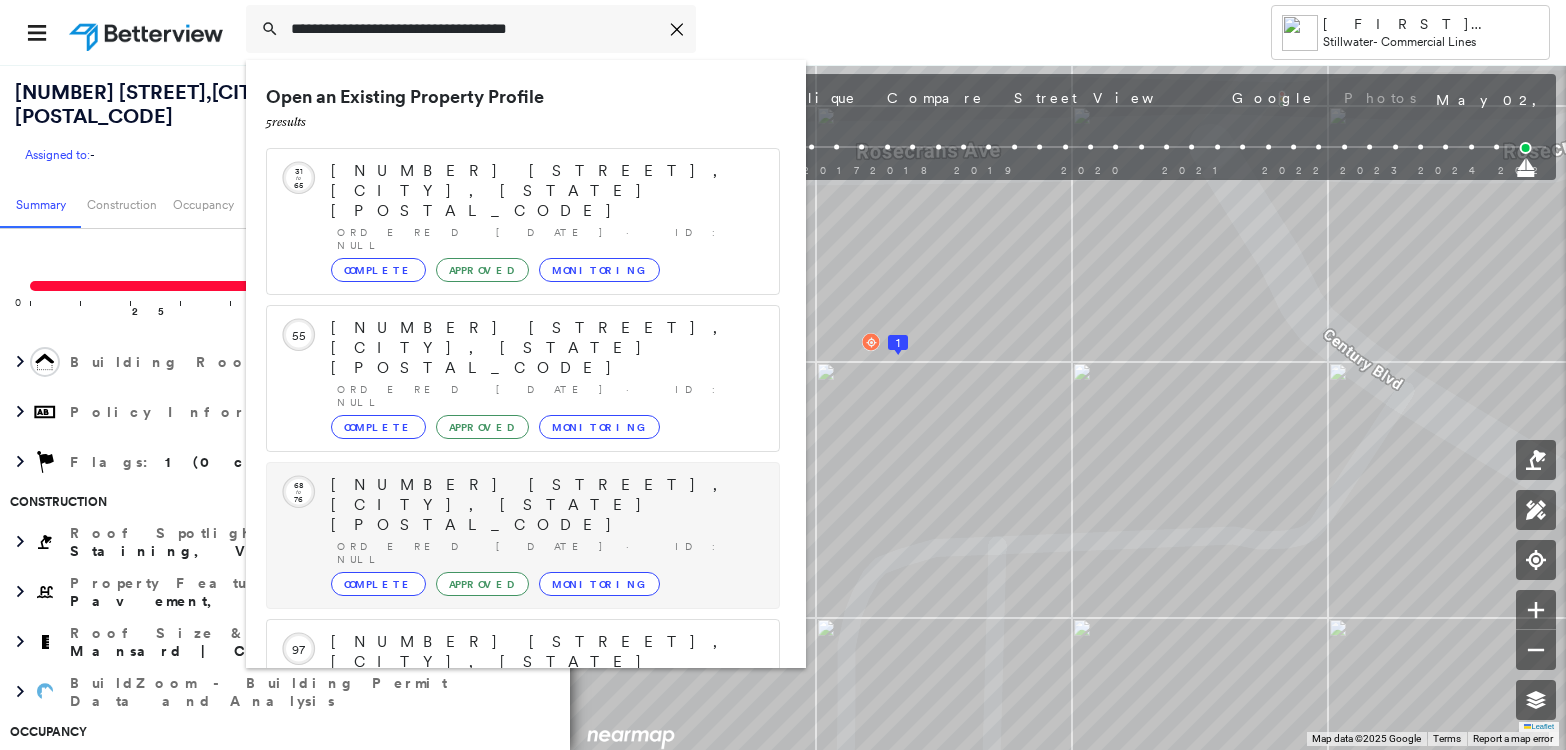 scroll, scrollTop: 161, scrollLeft: 0, axis: vertical 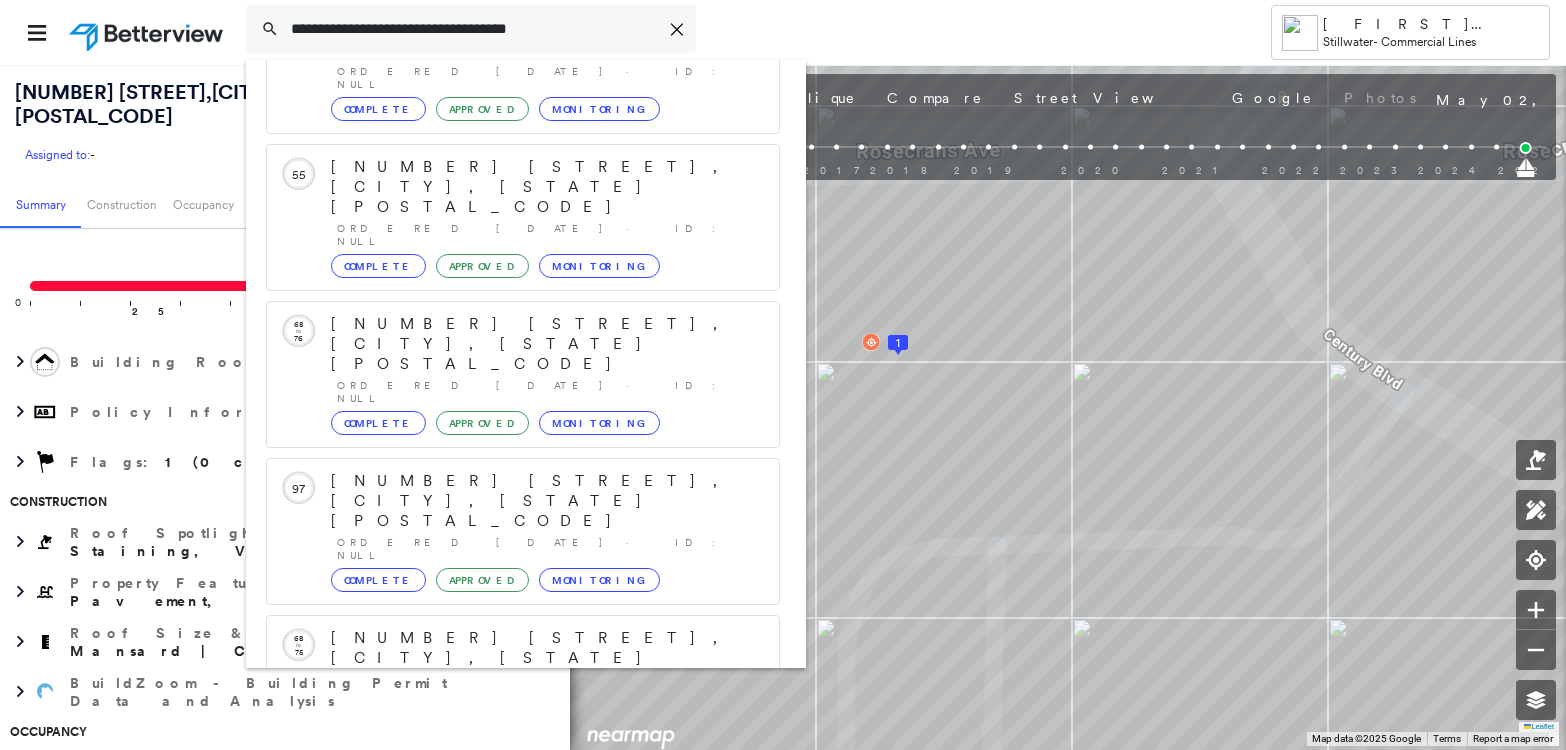type on "**********" 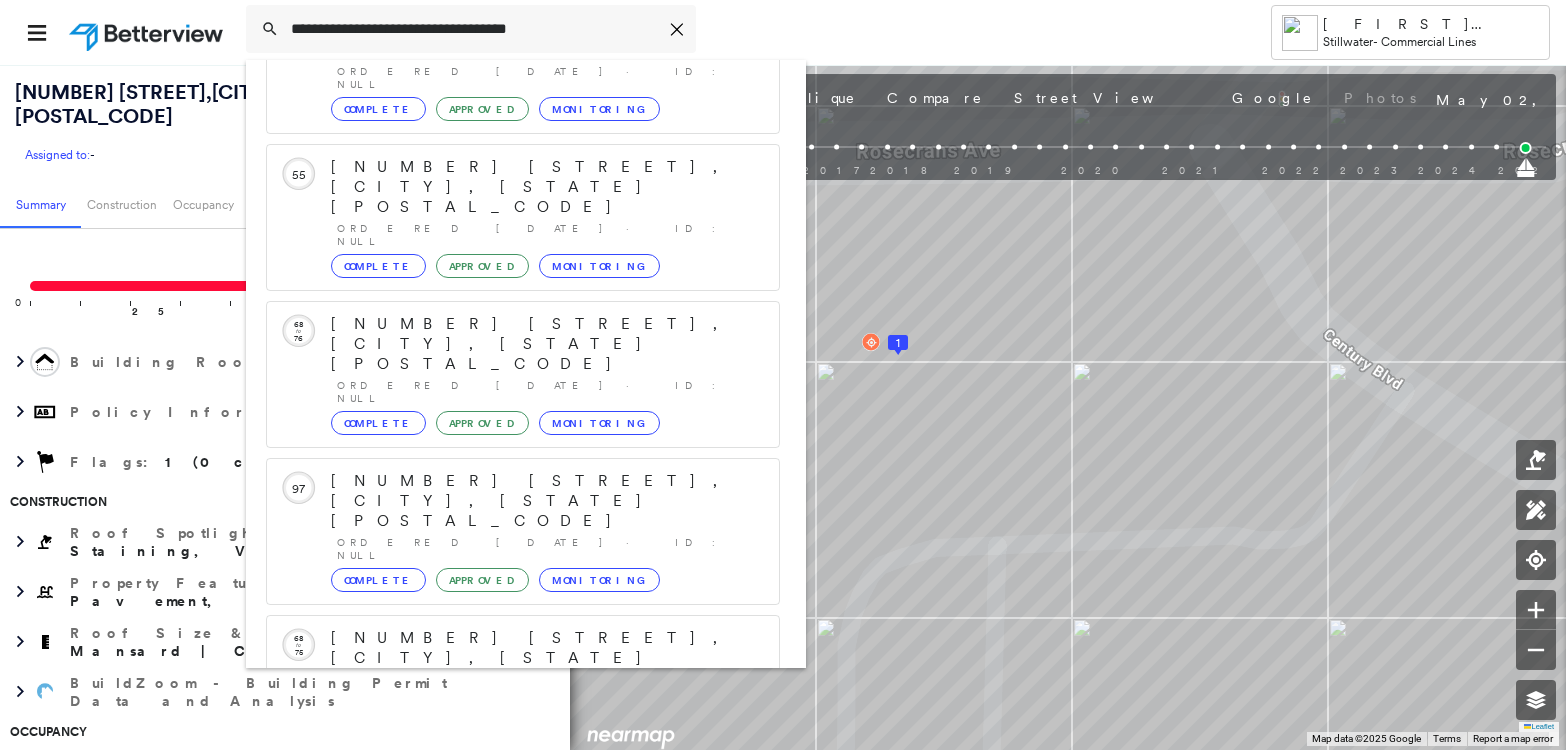 click on "[NUMBER] [STREET], [CITY], [STATE] [POSTAL_CODE]" at bounding box center (501, 898) 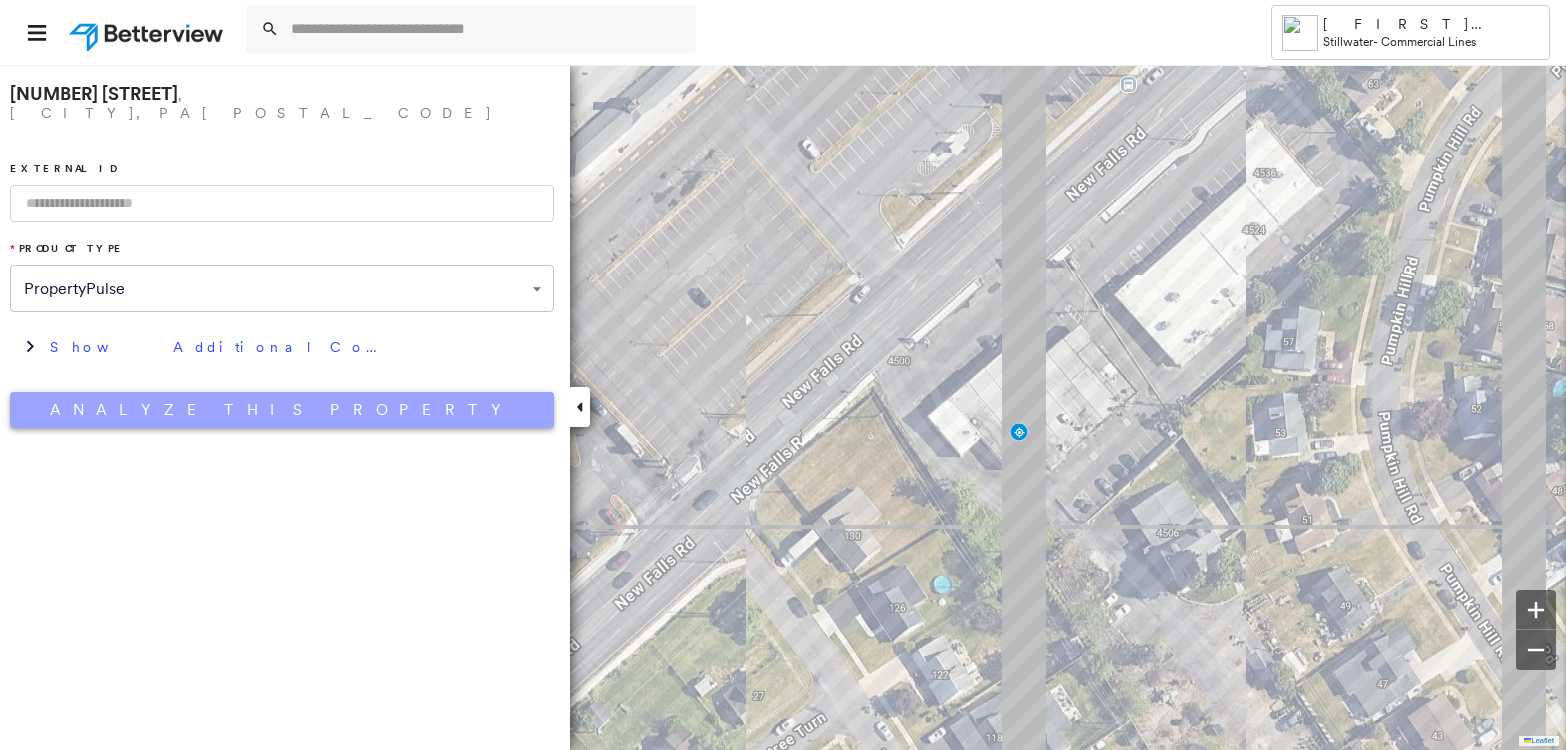 click on "Analyze This Property" at bounding box center [282, 410] 